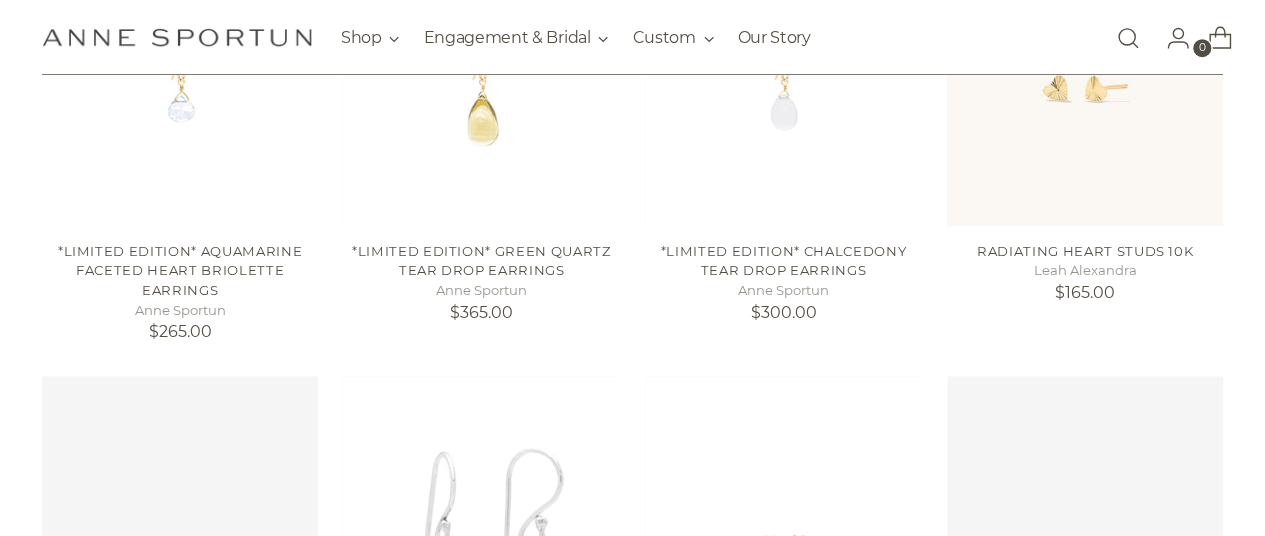scroll, scrollTop: 266, scrollLeft: 0, axis: vertical 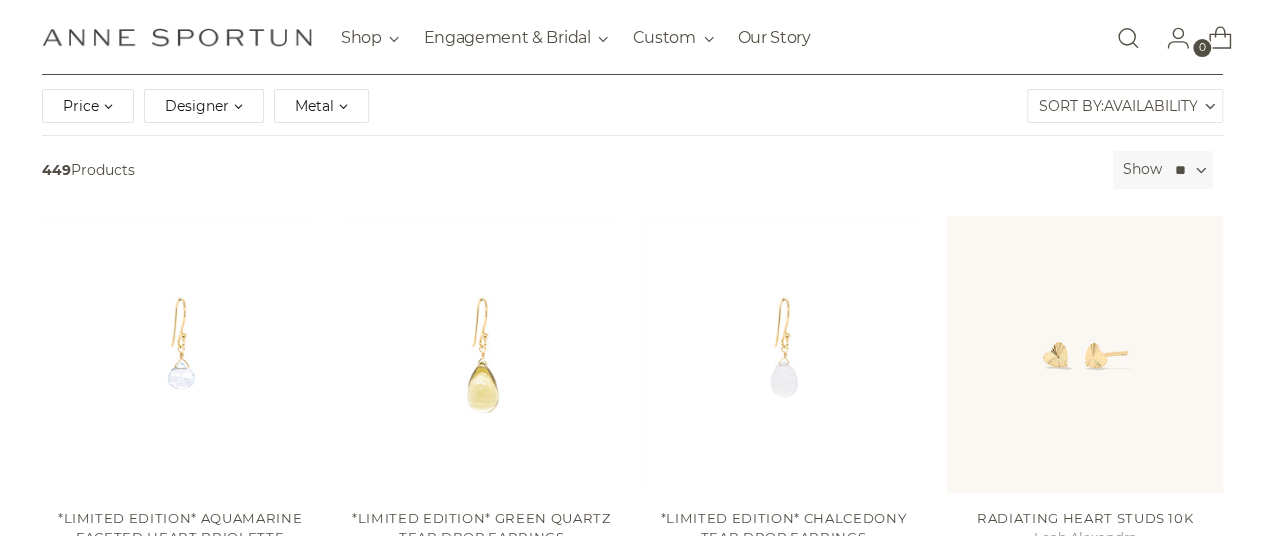 click on "Designer" at bounding box center [204, 106] 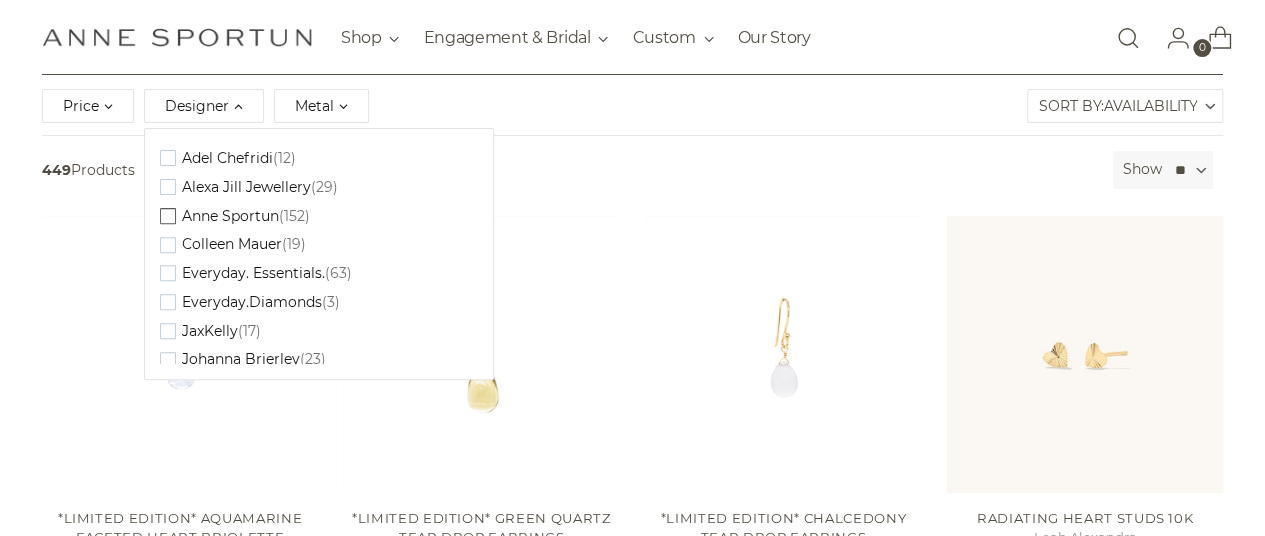 click on "Anne Sportun" at bounding box center [227, 158] 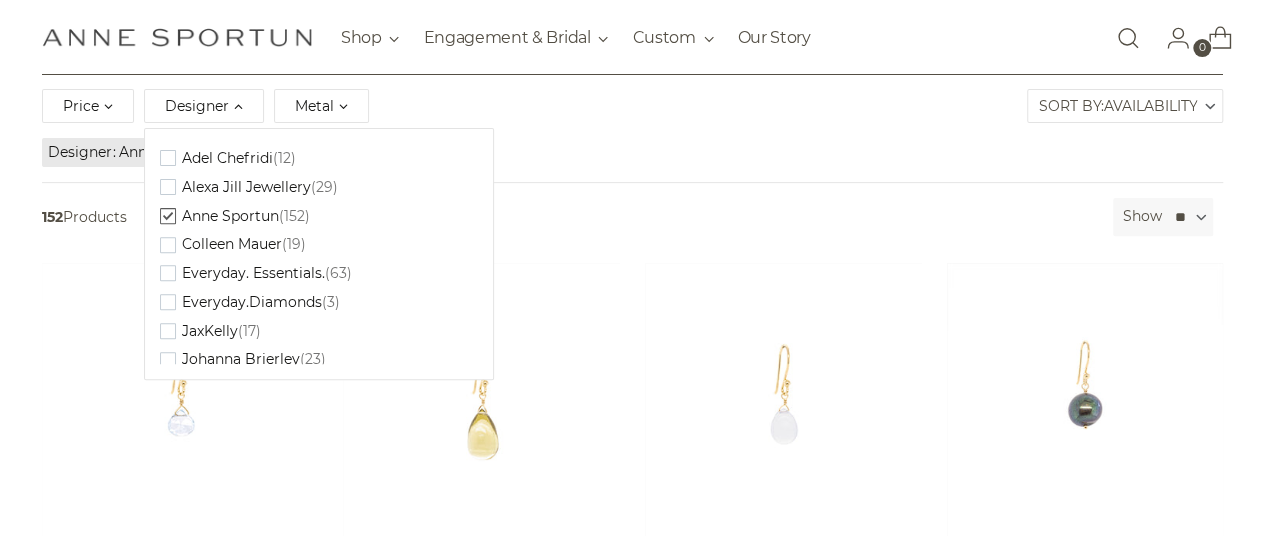 click on "Price
**
-
*****
Designer
Clear
[FIRST] [LAST]
([PHONE])
[FIRST] [LAST]
([PHONE])
[FIRST] [LAST]
([PHONE])
[FIRST] [LAST]
([PHONE])
Everyday. Essentials.
([PHONE])
Everyday.Diamonds
([PHONE])
[FIRST] [LAST]
([PHONE])
([PHONE])" at bounding box center [633, 109] 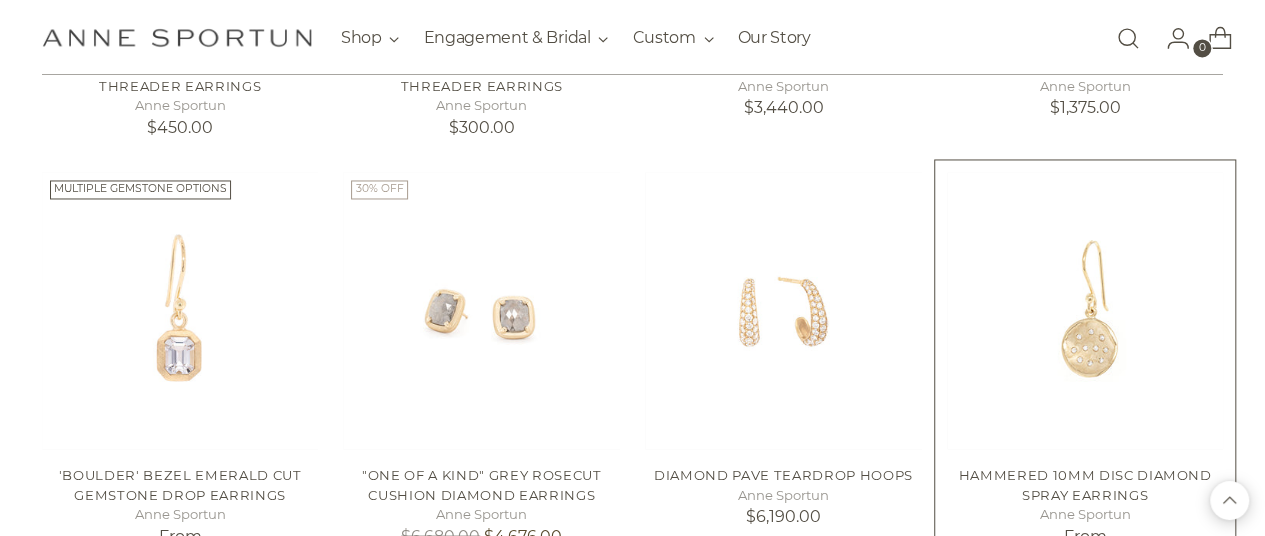 scroll, scrollTop: 1866, scrollLeft: 0, axis: vertical 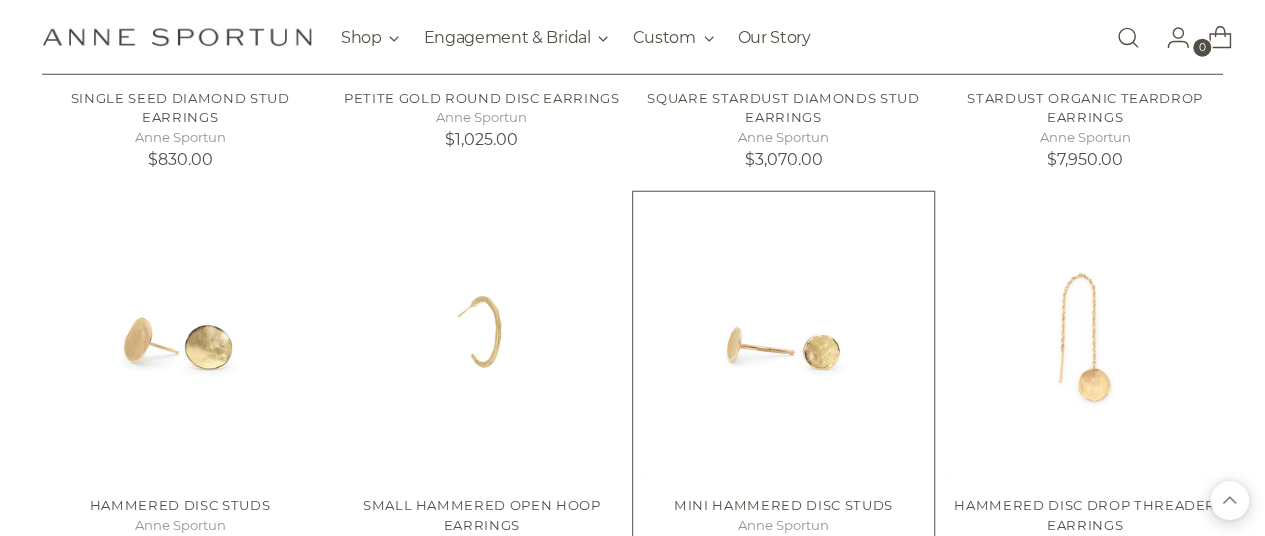 click at bounding box center (0, 0) 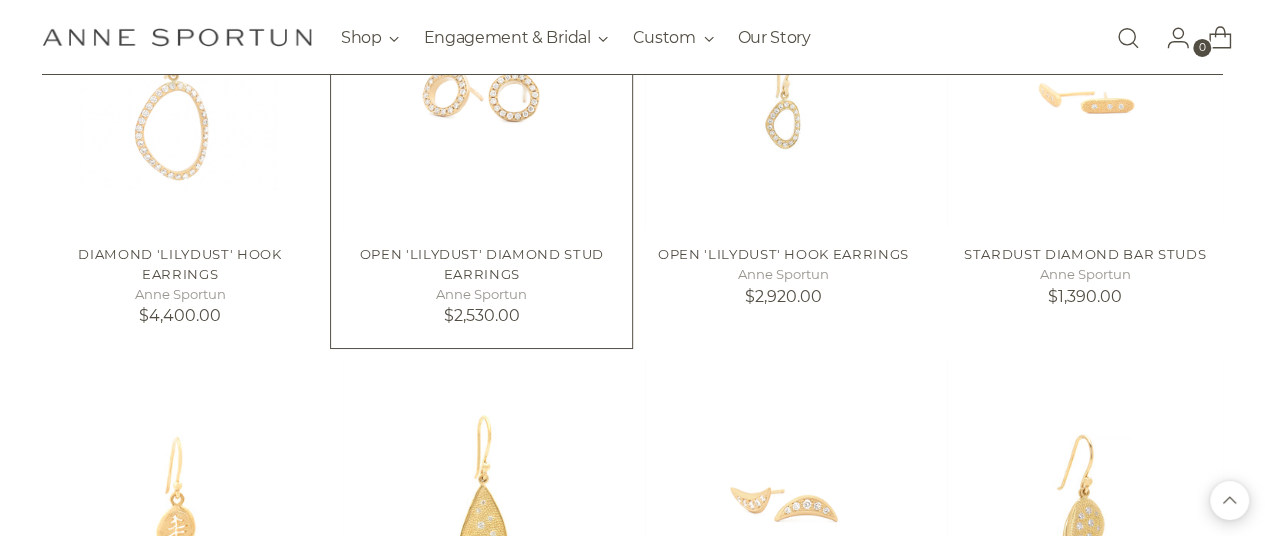 scroll, scrollTop: 10933, scrollLeft: 0, axis: vertical 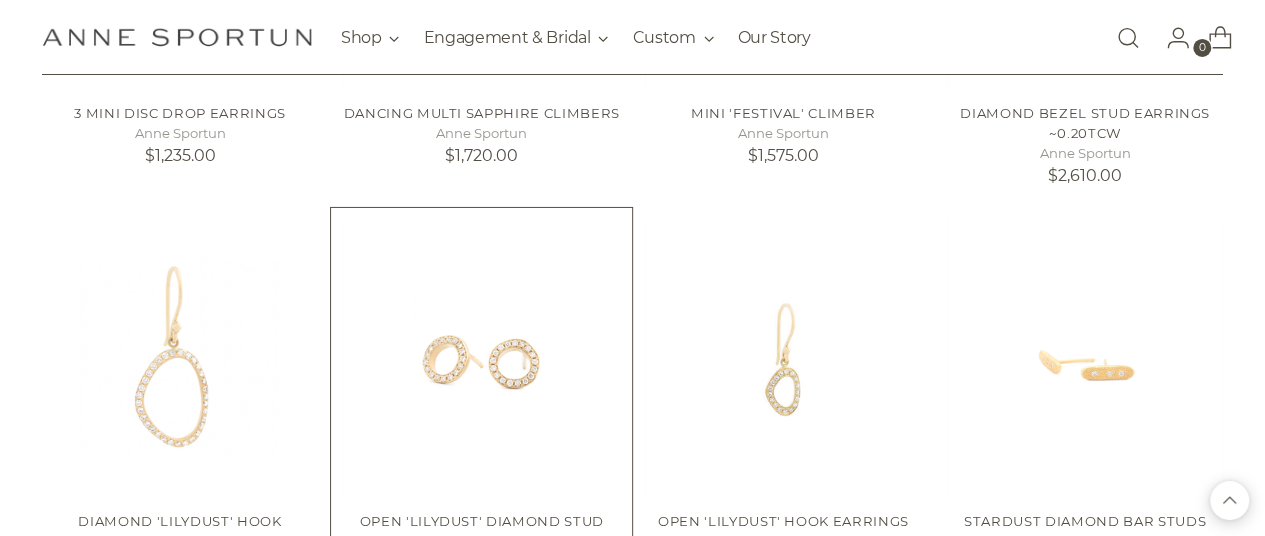 click at bounding box center [0, 0] 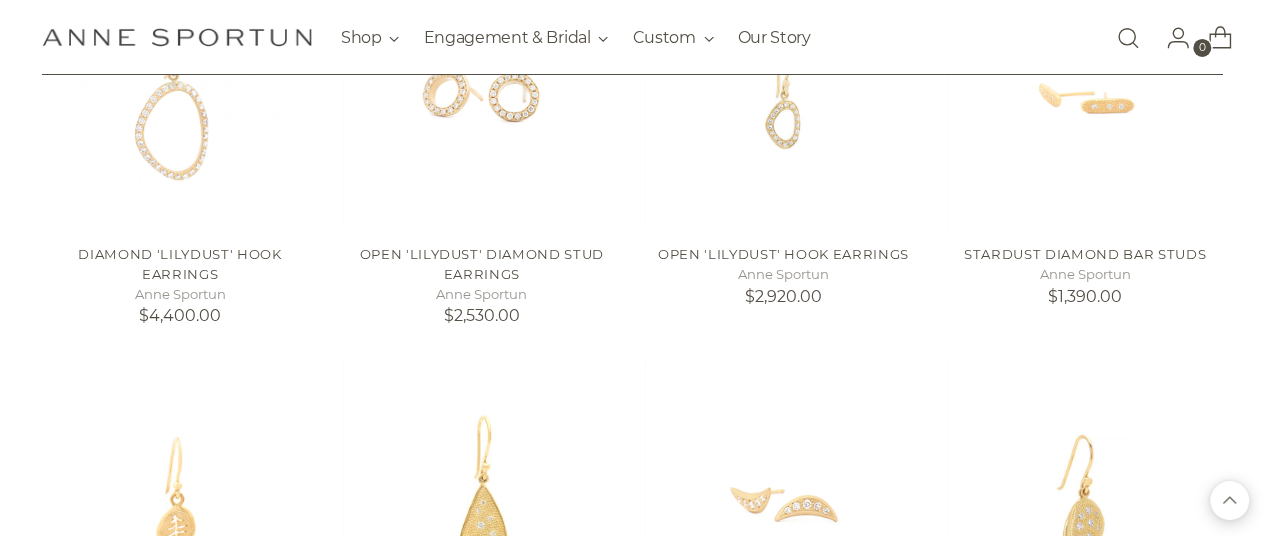 scroll, scrollTop: 11466, scrollLeft: 0, axis: vertical 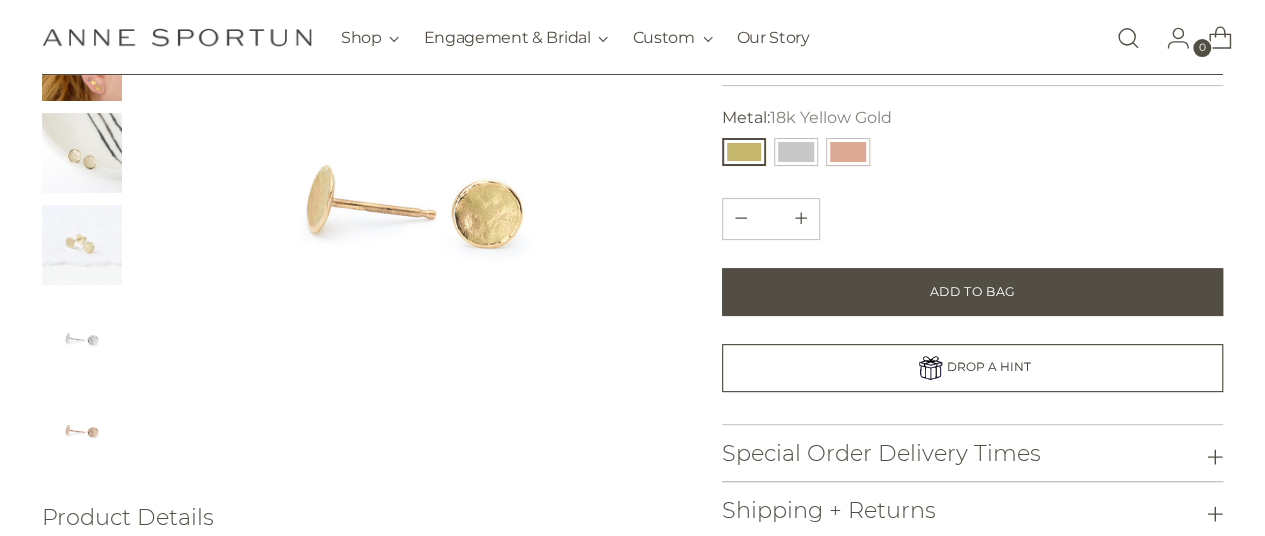 click at bounding box center [82, 153] 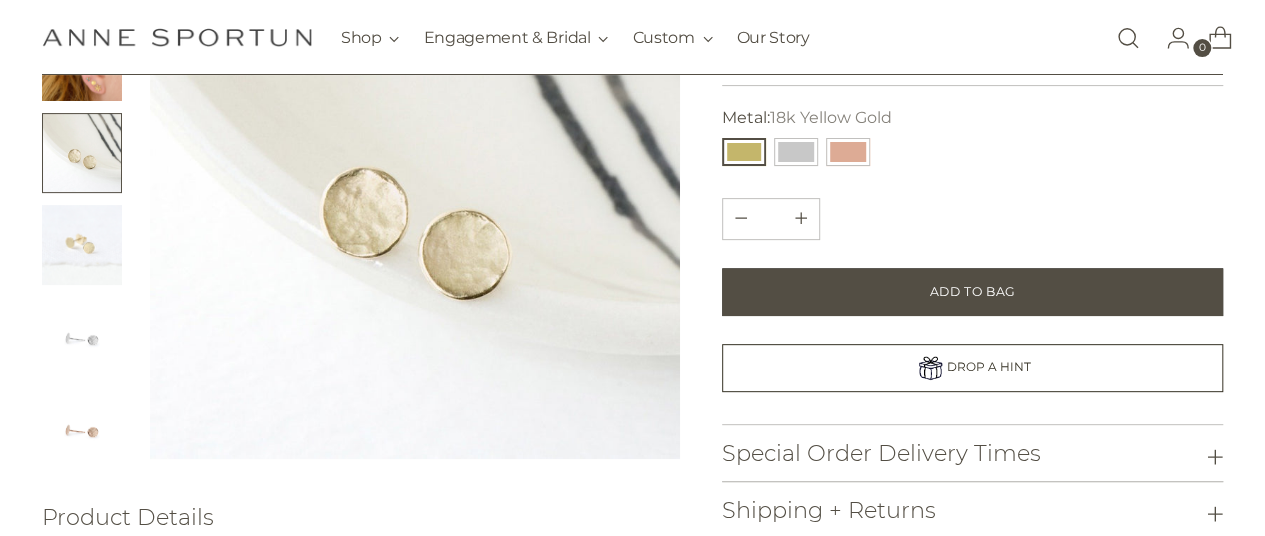 click at bounding box center [82, 245] 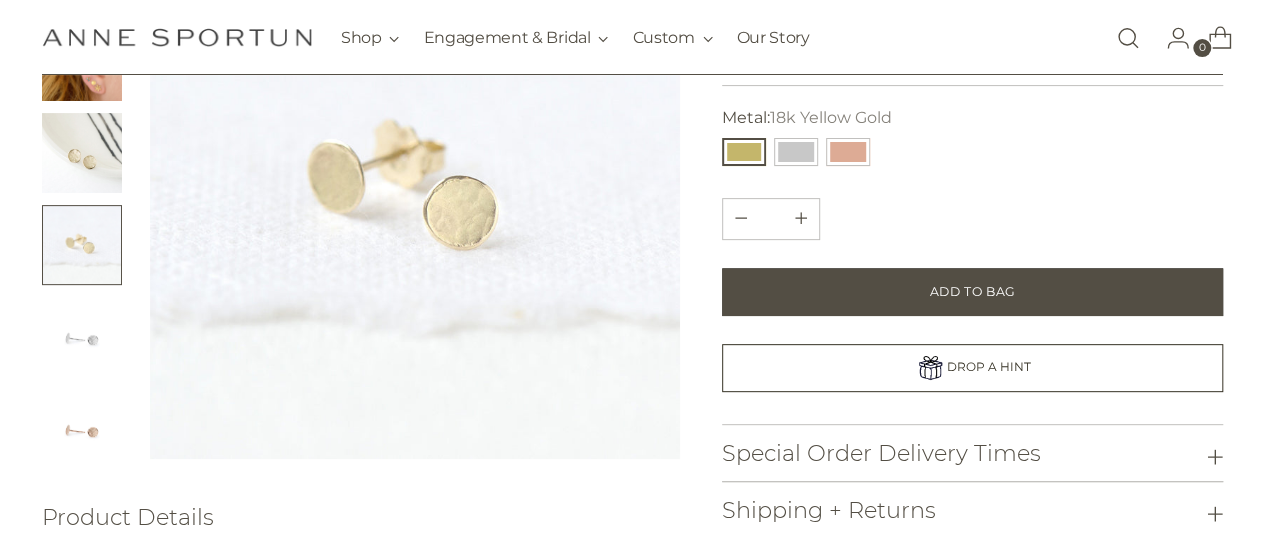 click at bounding box center (82, 337) 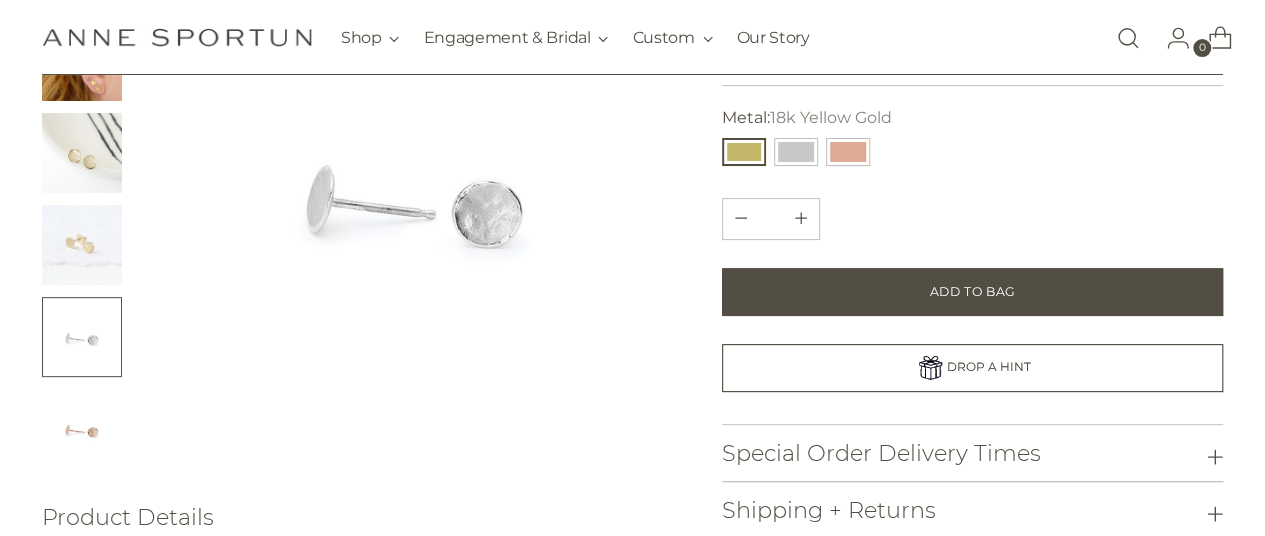 click at bounding box center (82, 429) 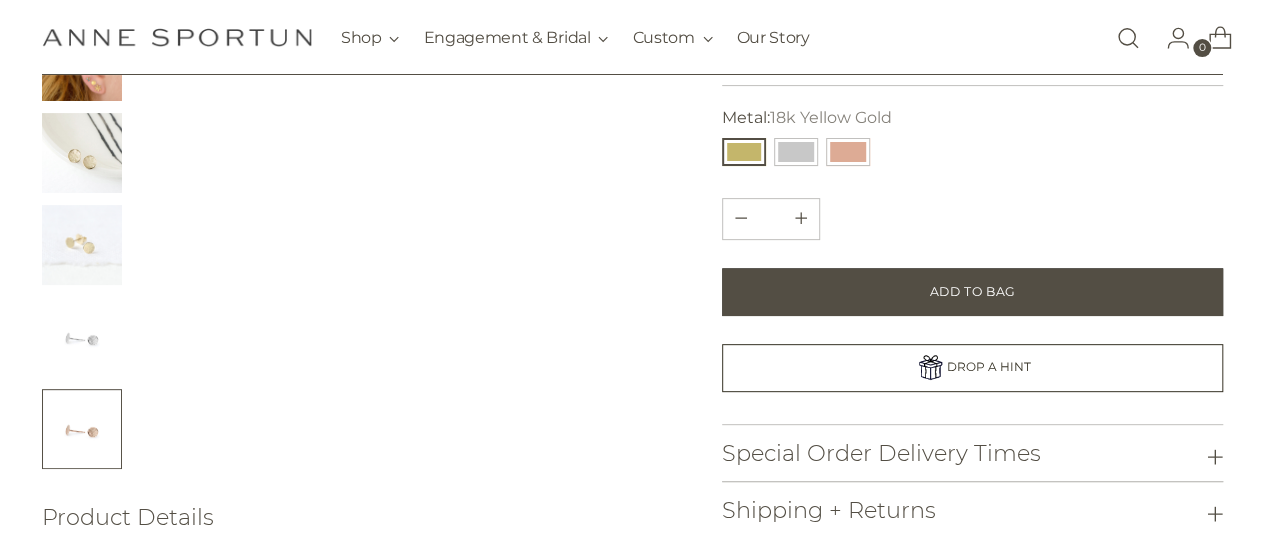 scroll, scrollTop: 0, scrollLeft: 0, axis: both 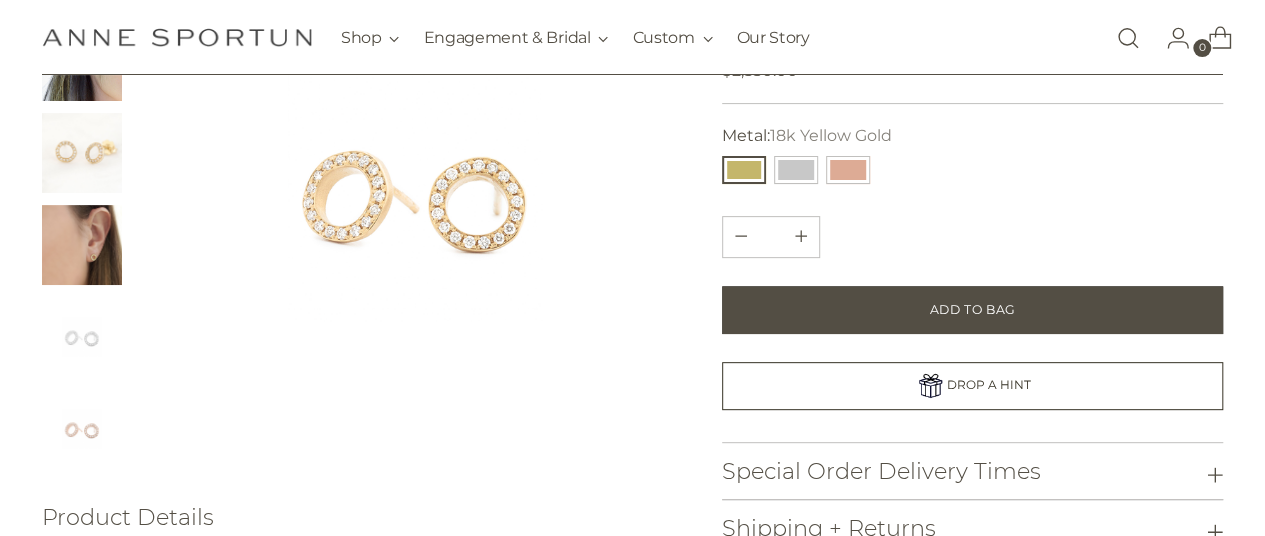 click at bounding box center [82, 153] 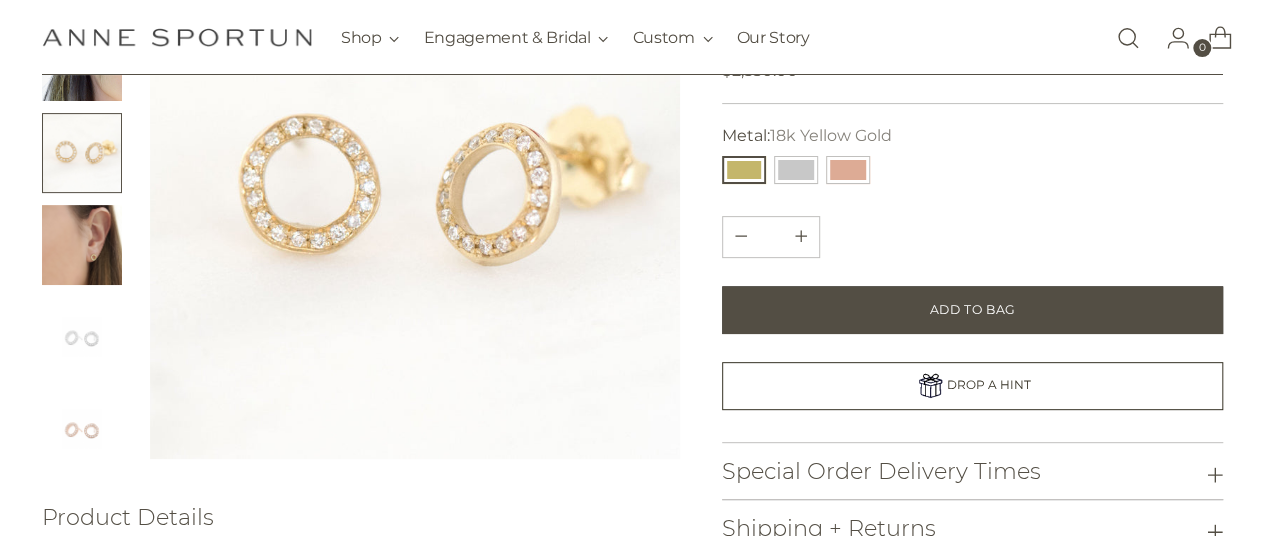 click at bounding box center (82, 245) 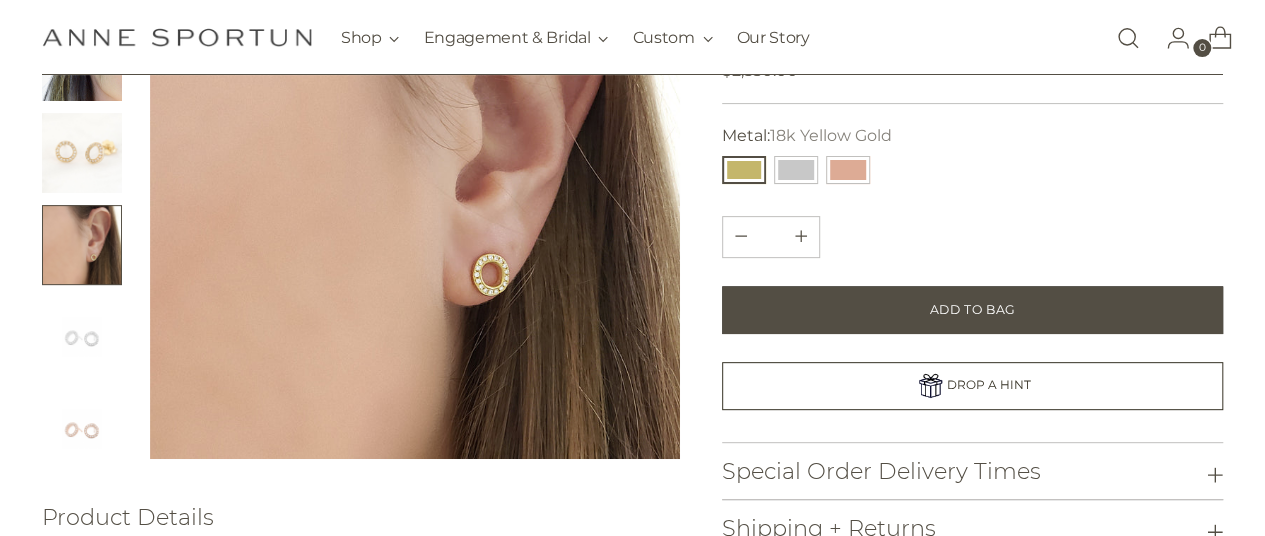 scroll, scrollTop: 0, scrollLeft: 0, axis: both 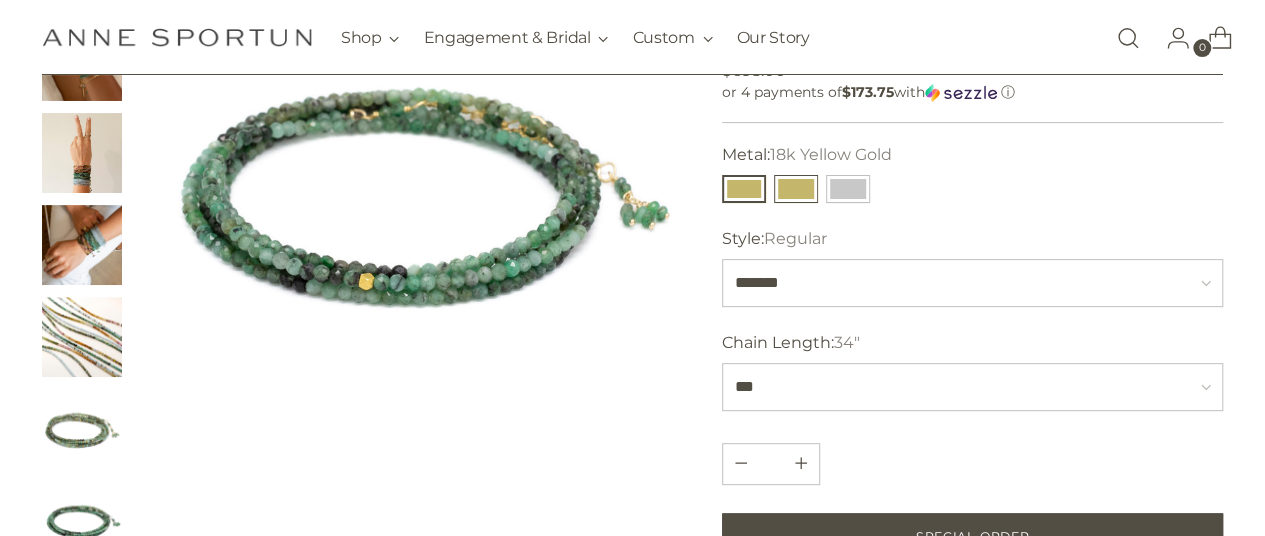 click at bounding box center (796, 189) 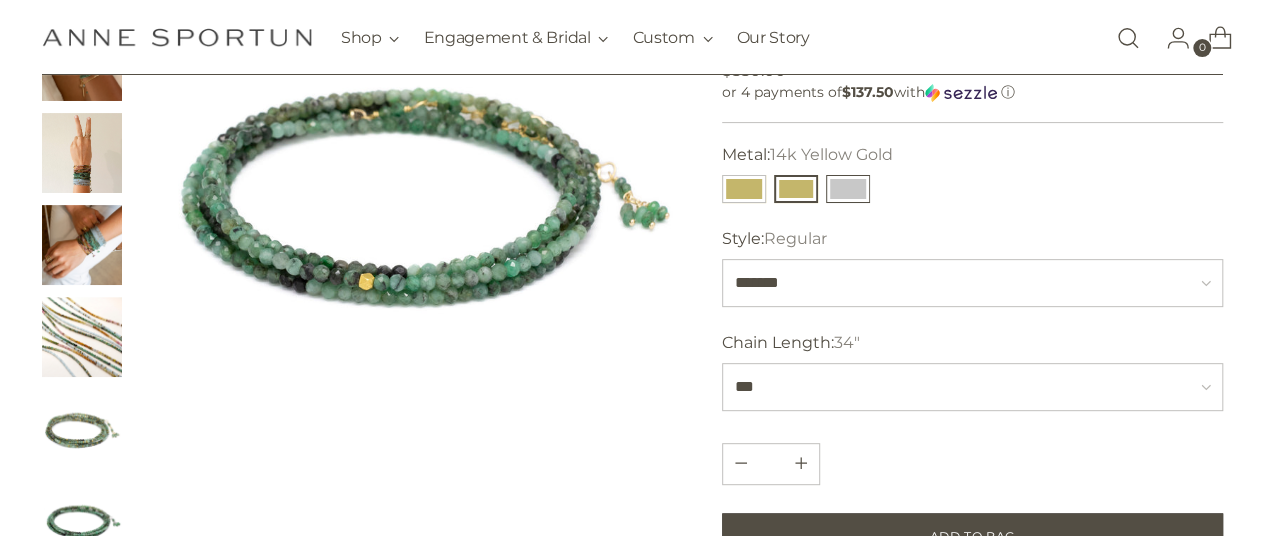 click at bounding box center [848, 189] 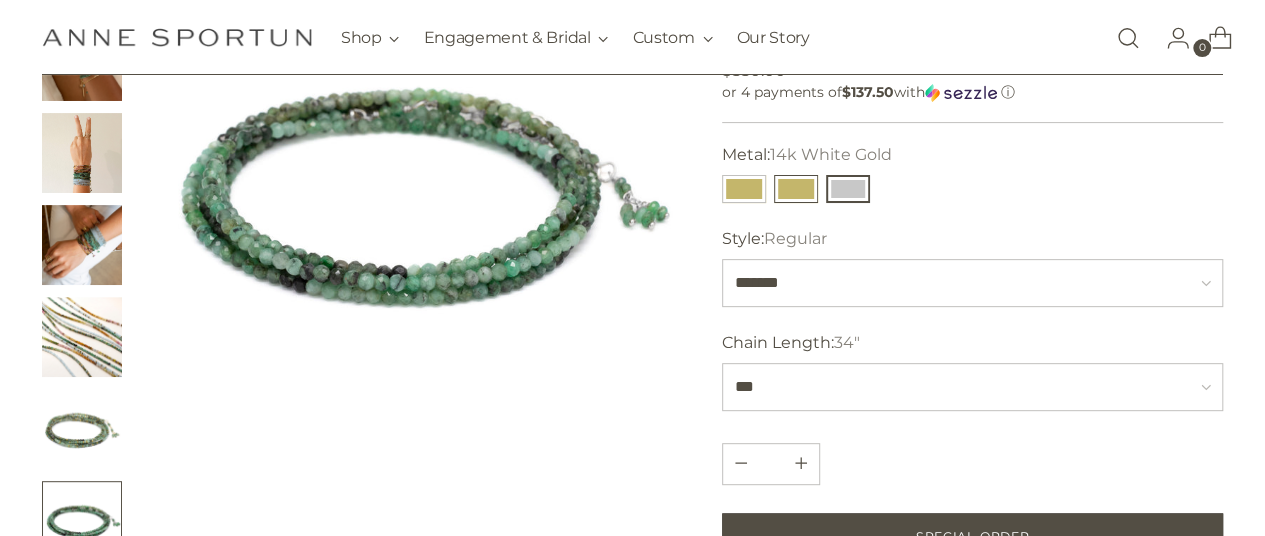 click at bounding box center (796, 189) 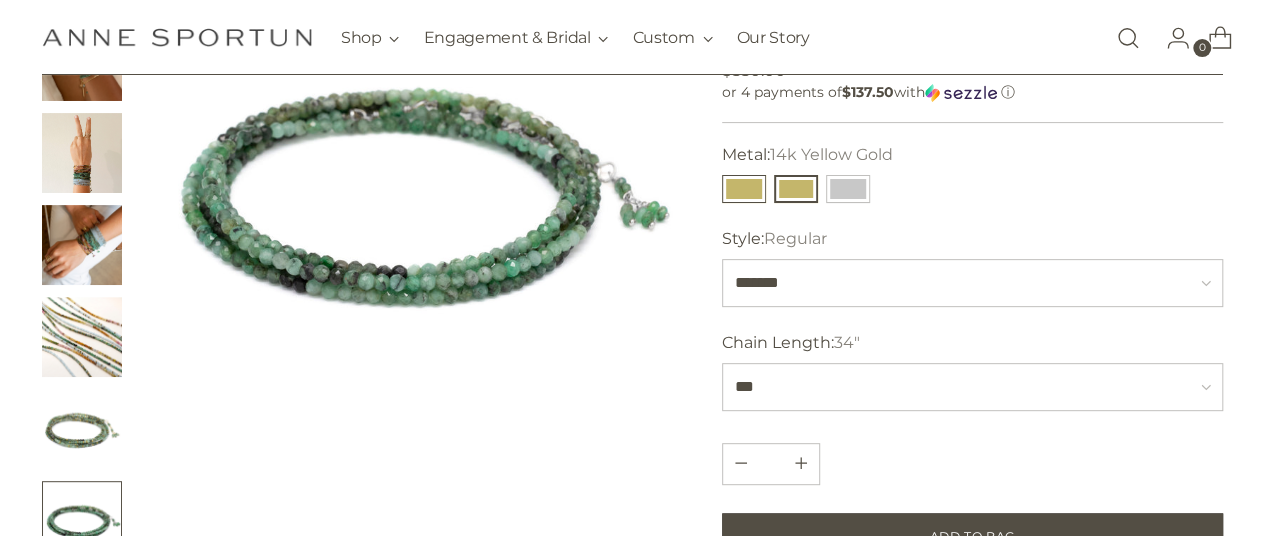 click at bounding box center [744, 189] 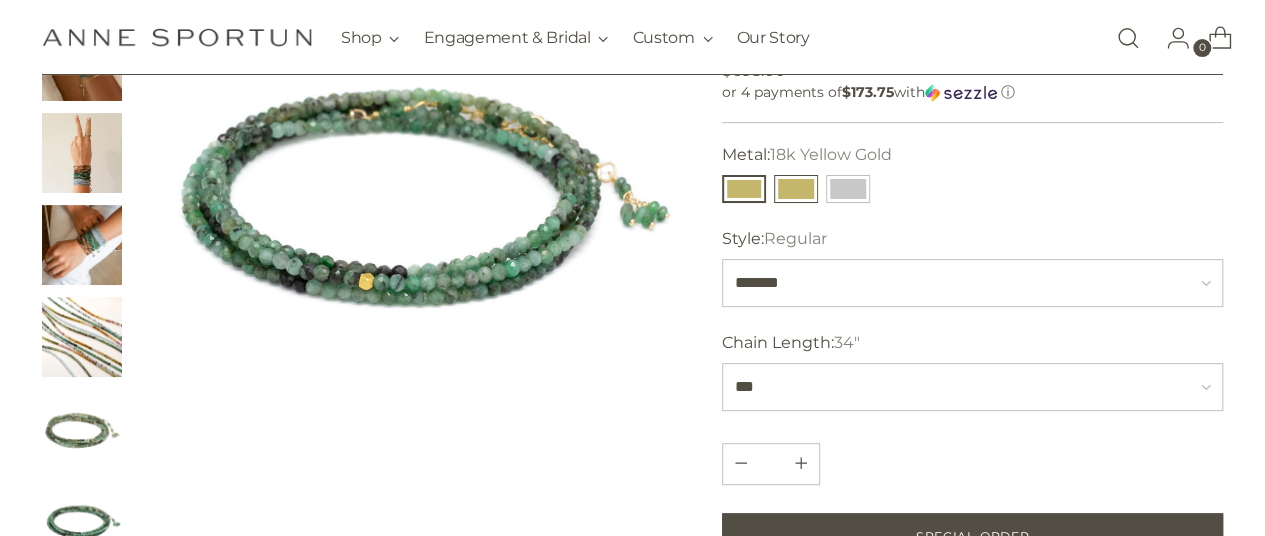 scroll, scrollTop: 0, scrollLeft: 0, axis: both 